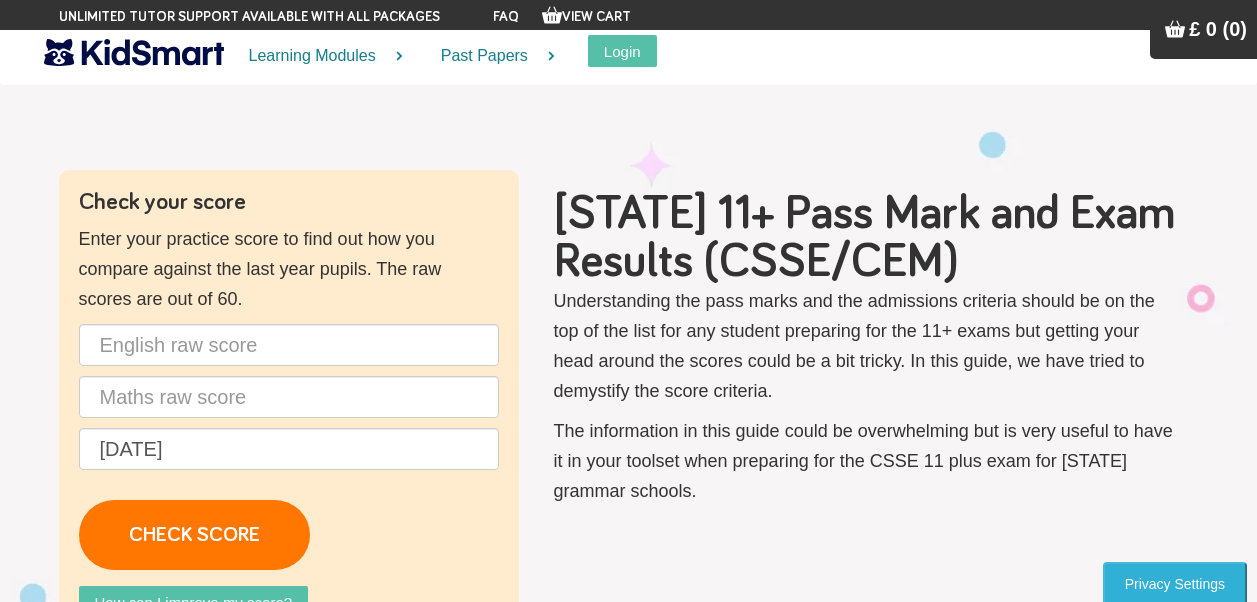 scroll, scrollTop: 0, scrollLeft: 0, axis: both 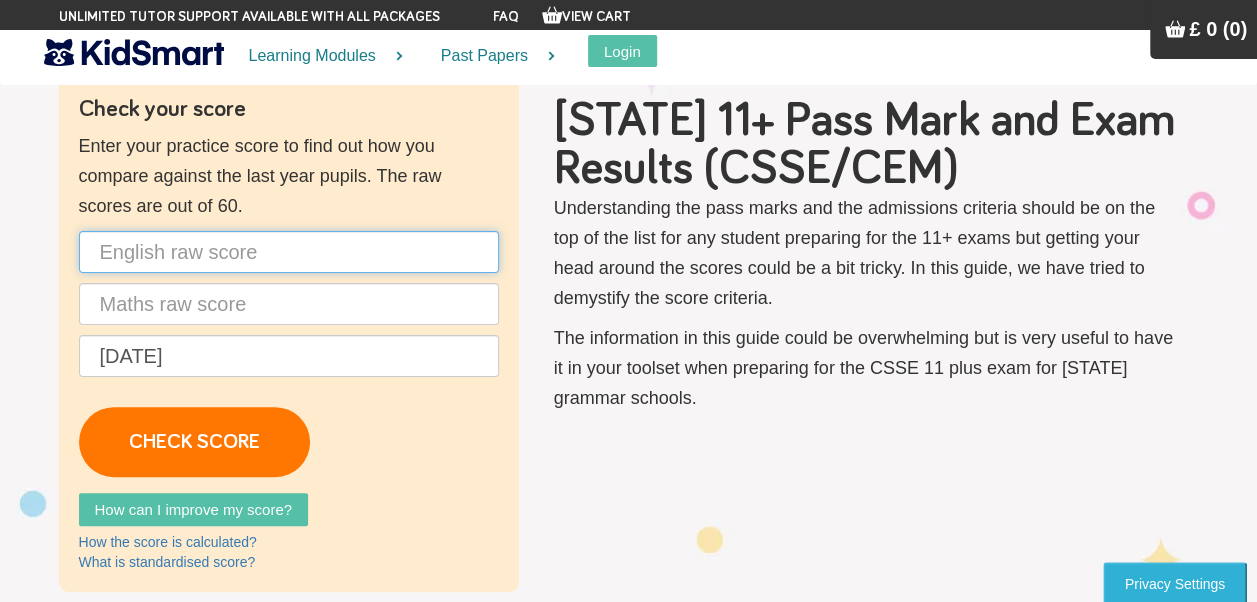 click at bounding box center [289, 252] 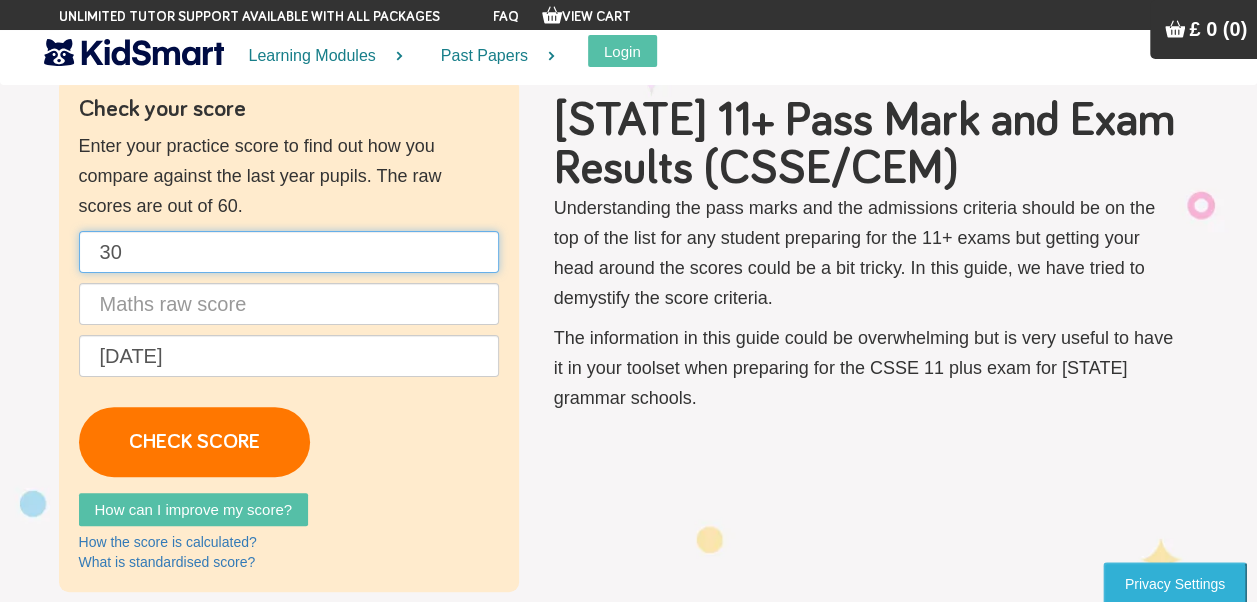 type on "30" 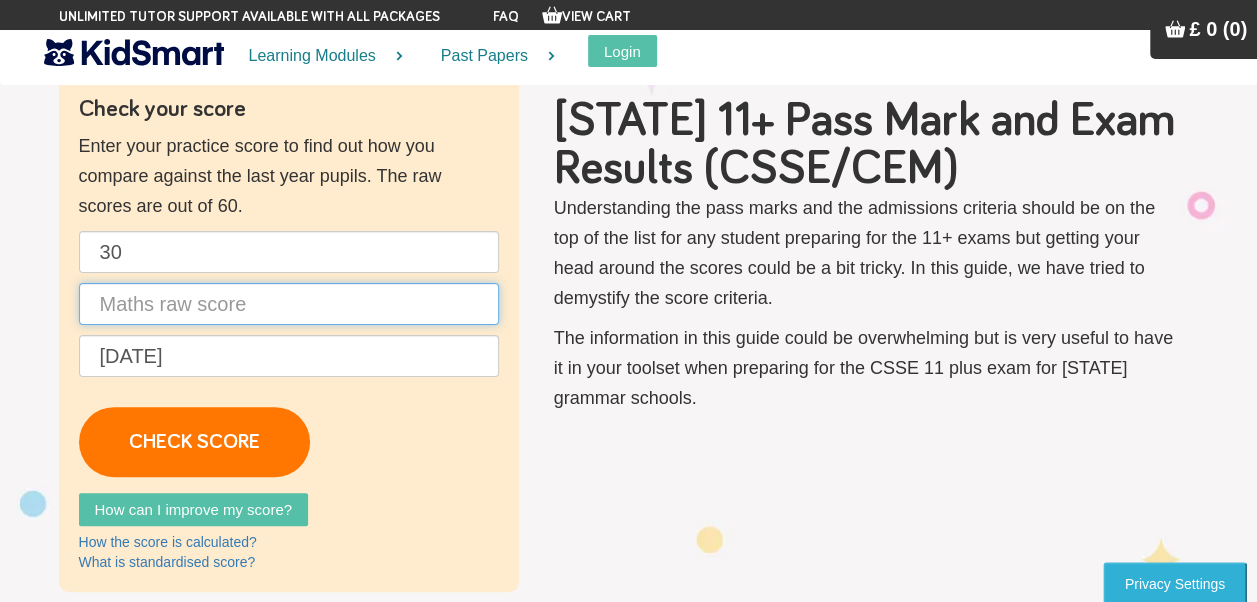 click at bounding box center (289, 304) 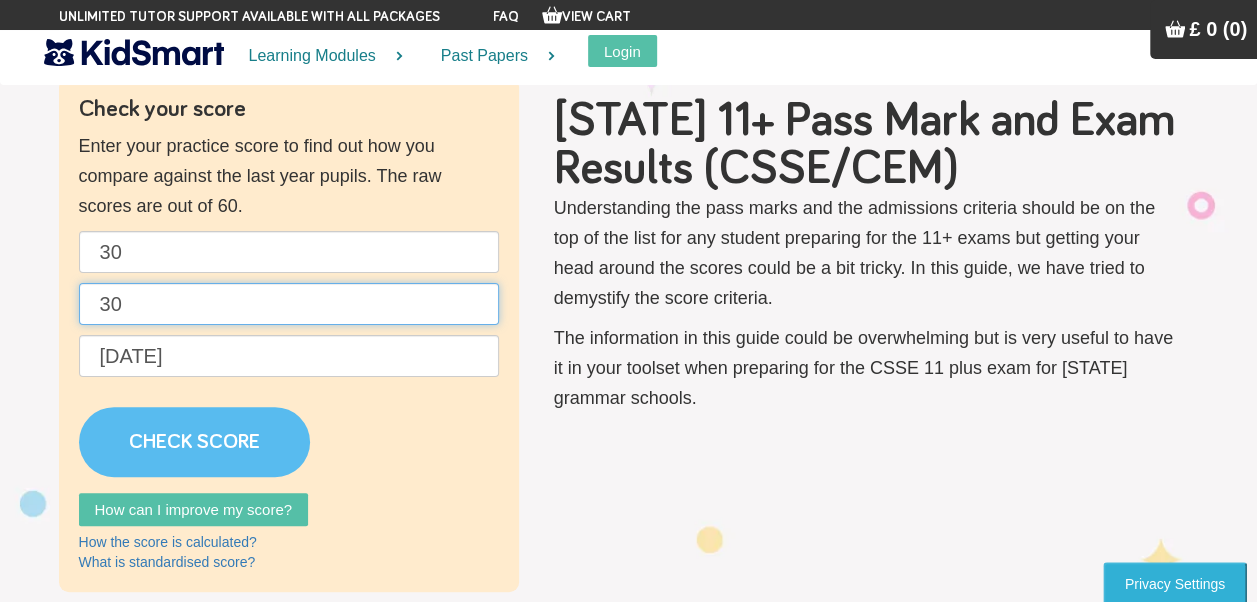 type on "30" 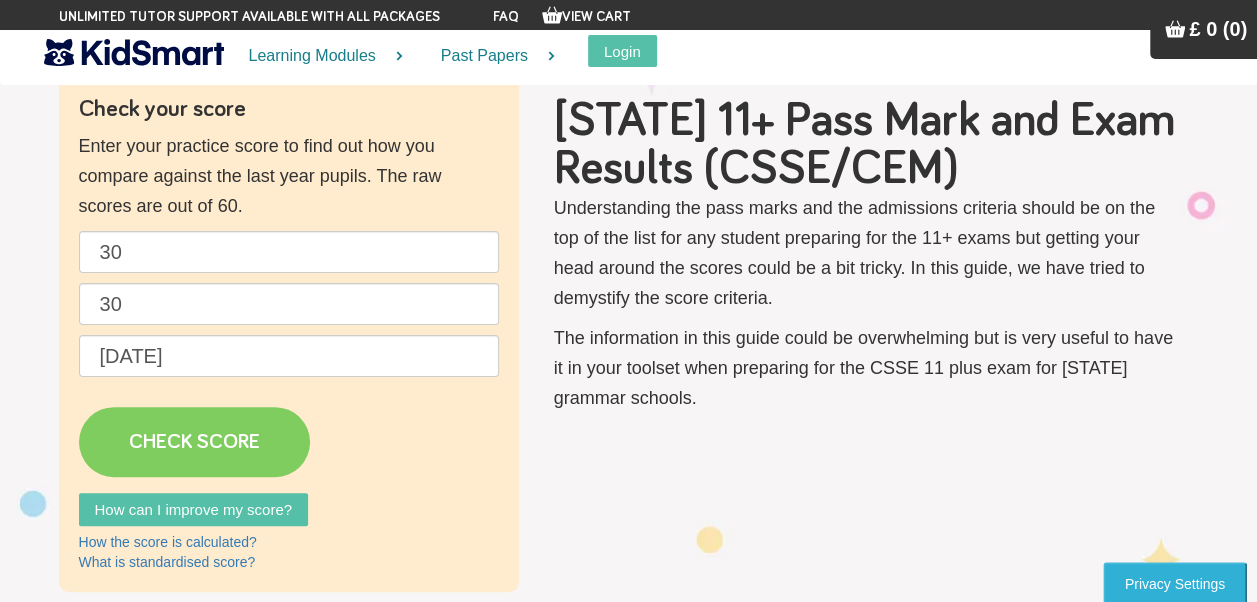 click on "CHECK SCORE" at bounding box center [194, 442] 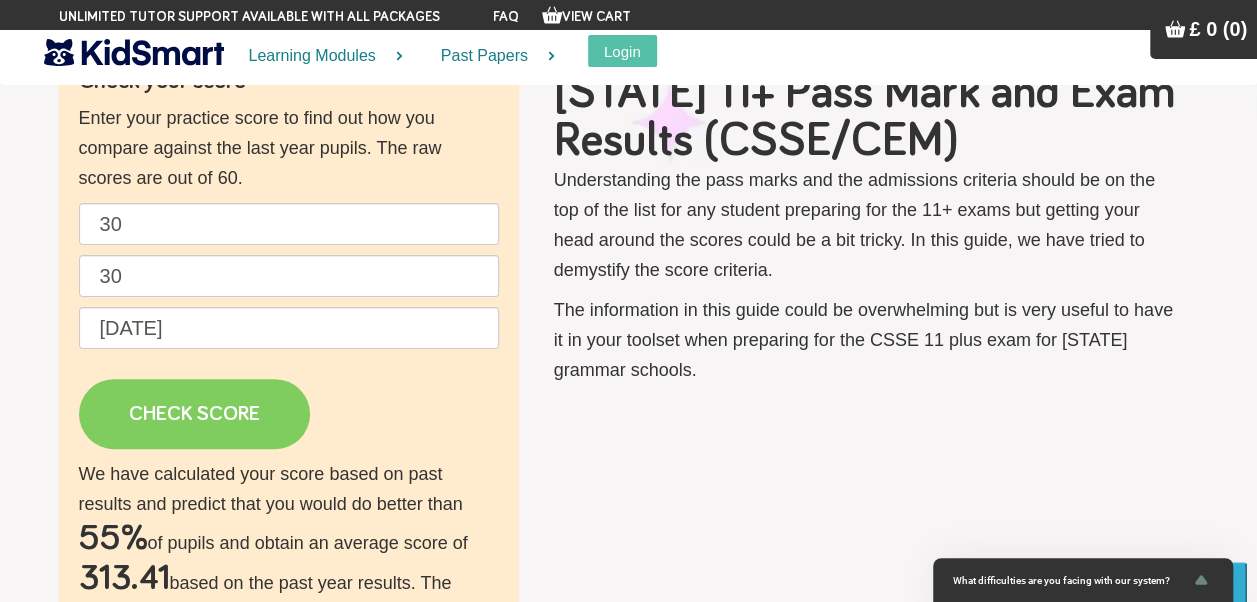 scroll, scrollTop: 133, scrollLeft: 0, axis: vertical 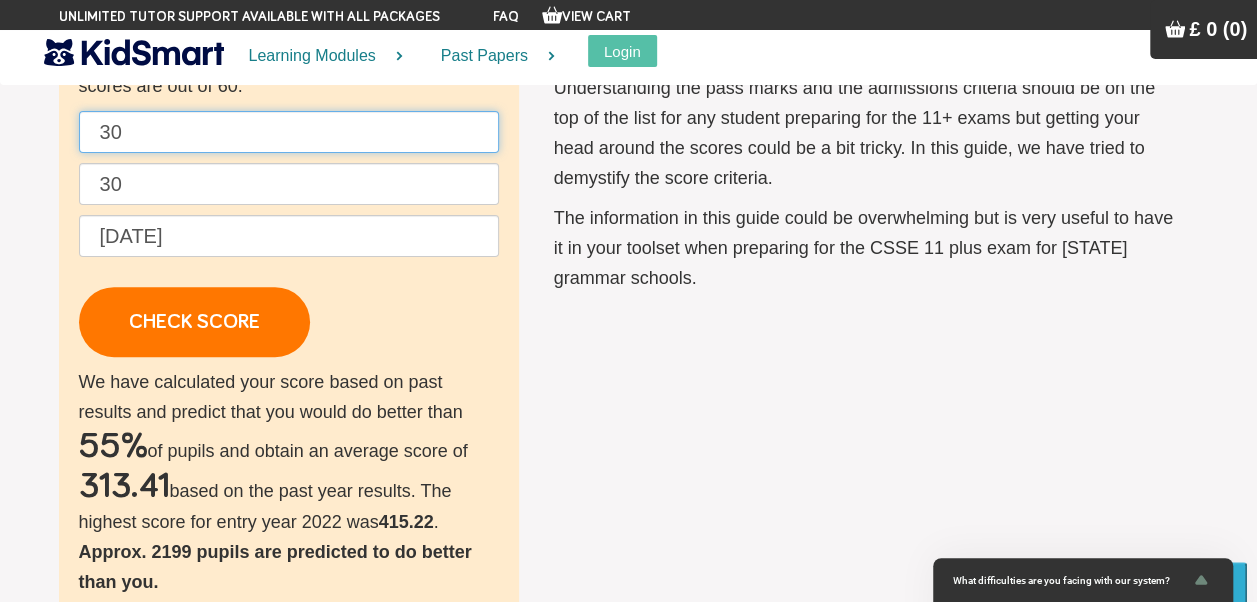 click on "30" at bounding box center (289, 132) 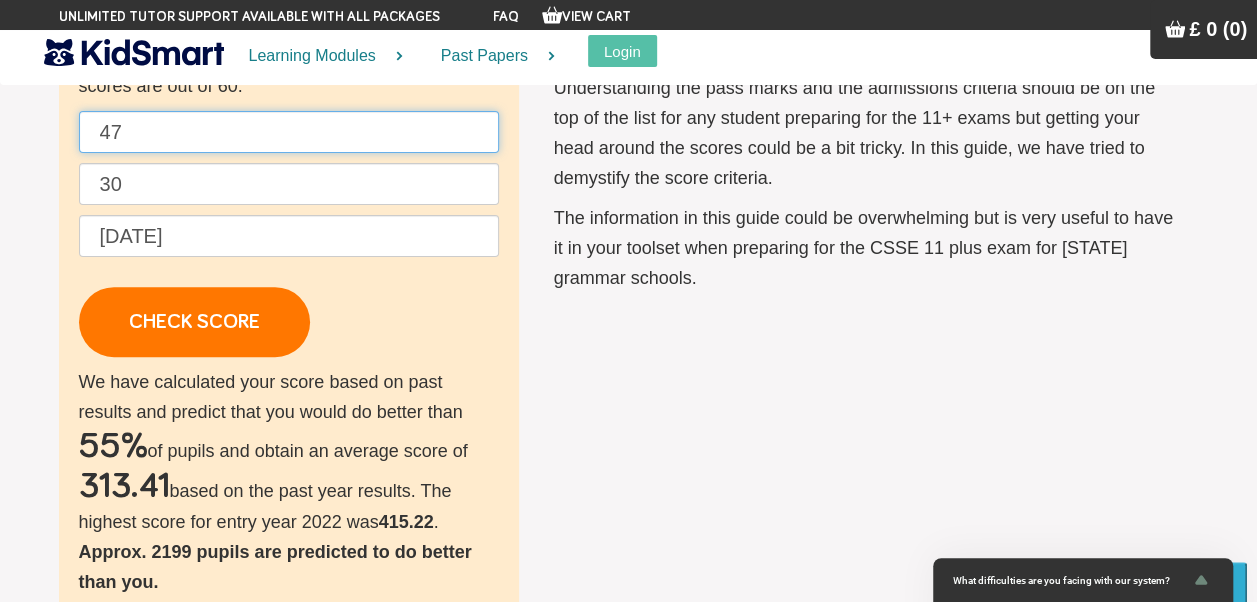 type on "47" 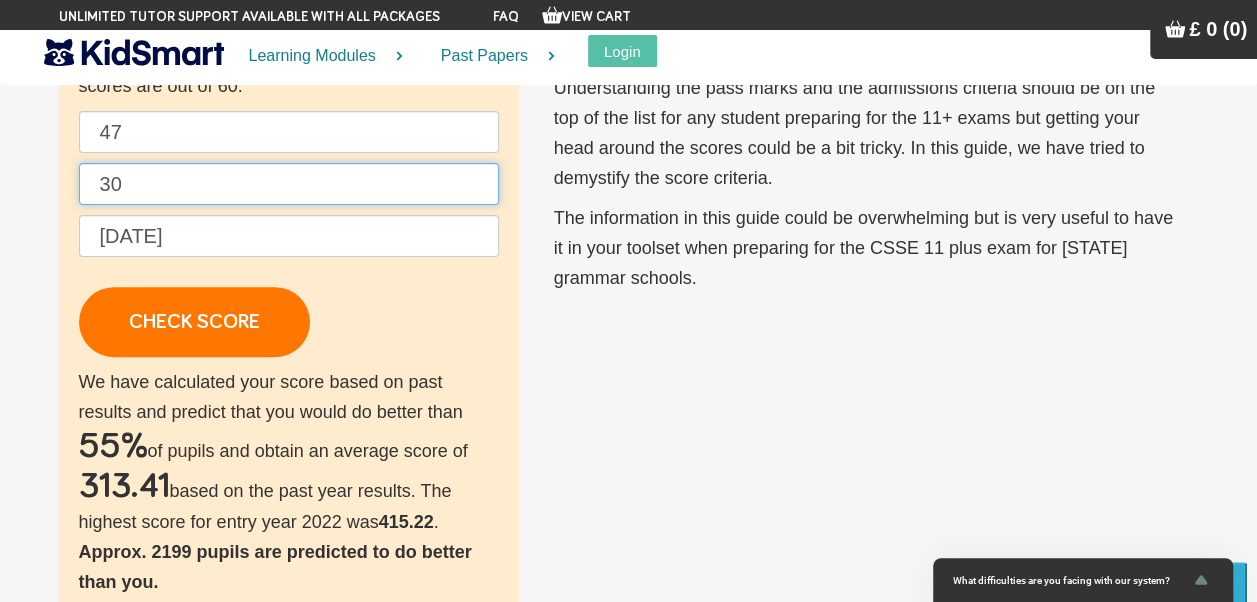 click on "30" at bounding box center [289, 184] 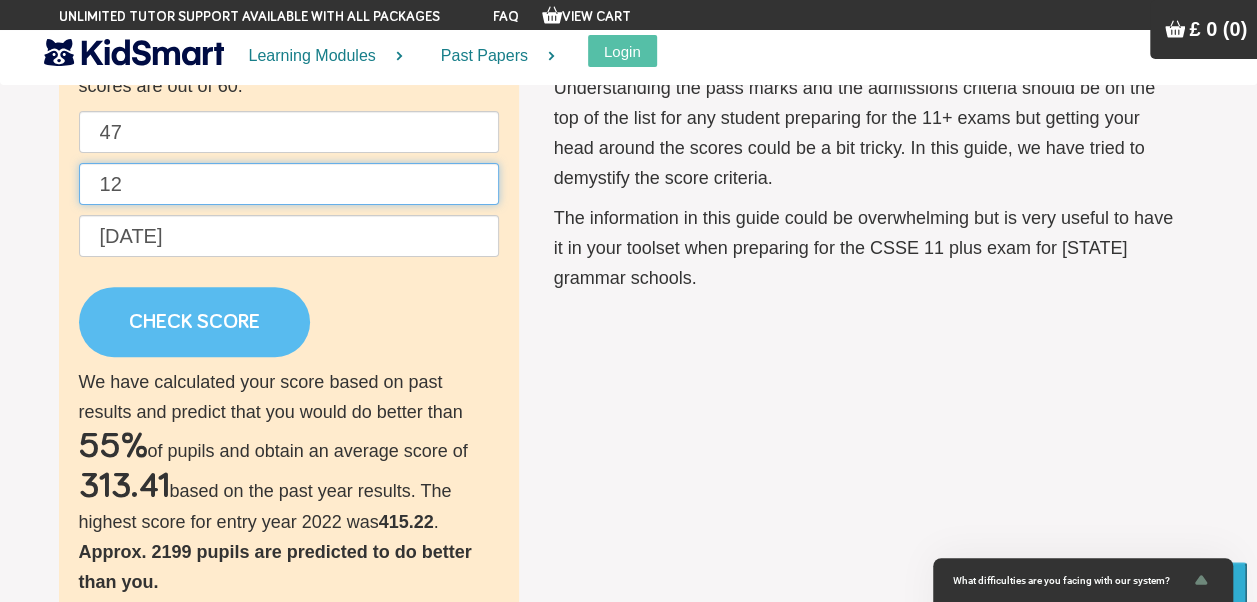 type on "12" 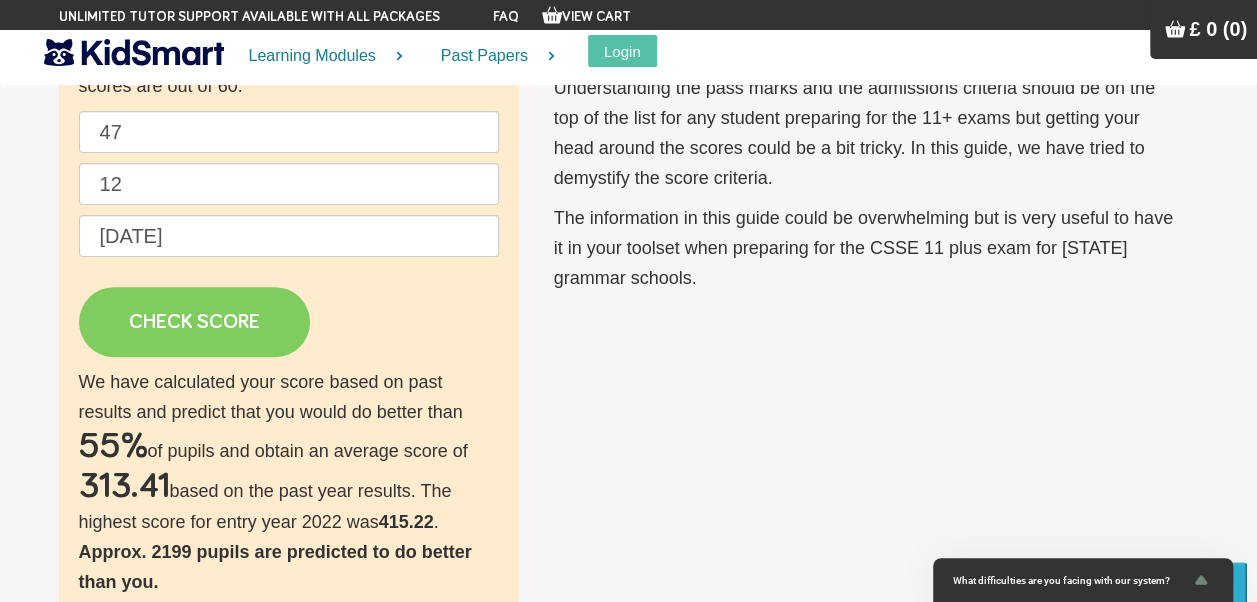click on "CHECK SCORE" at bounding box center [194, 322] 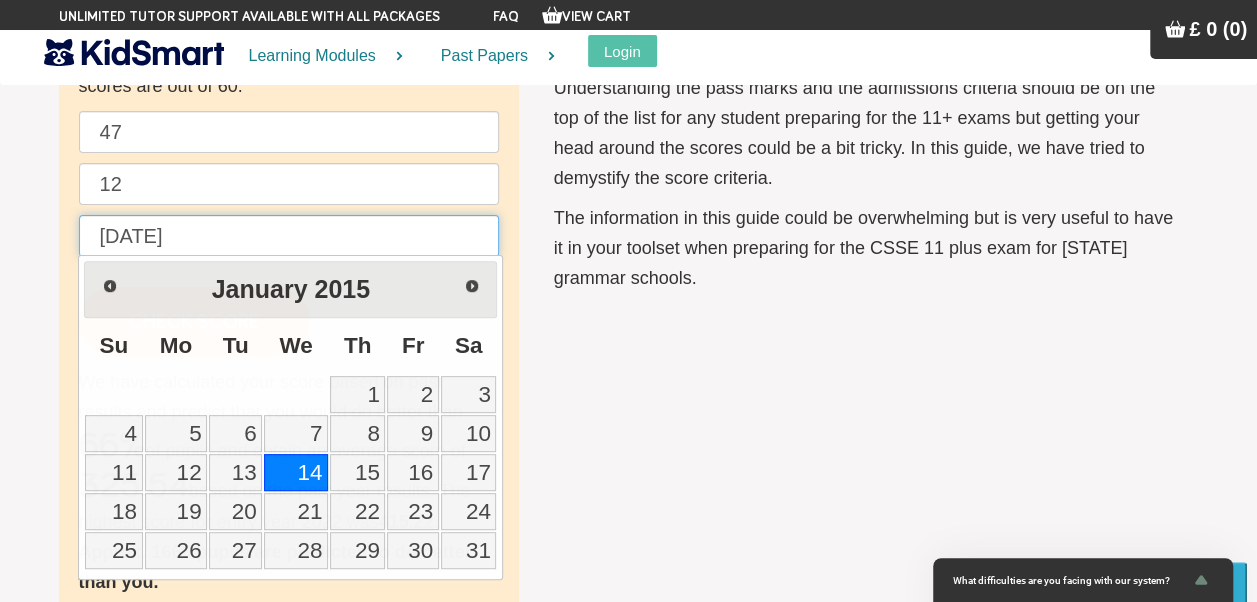 click on "14/01/2015" at bounding box center [289, 236] 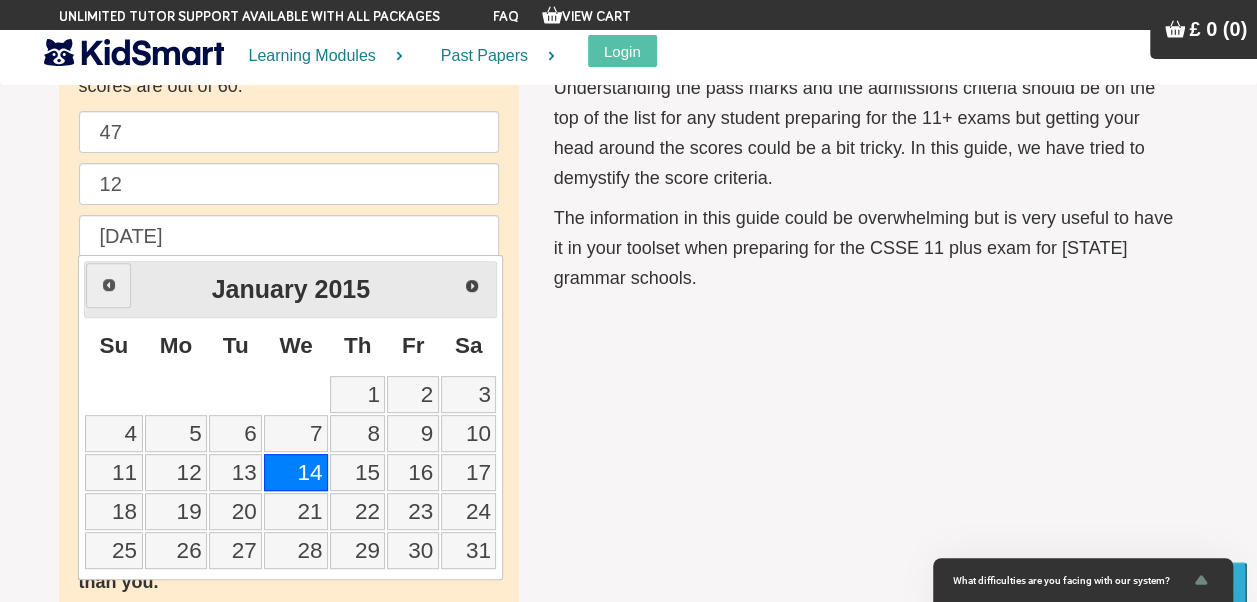 click on "Prev" at bounding box center [109, 285] 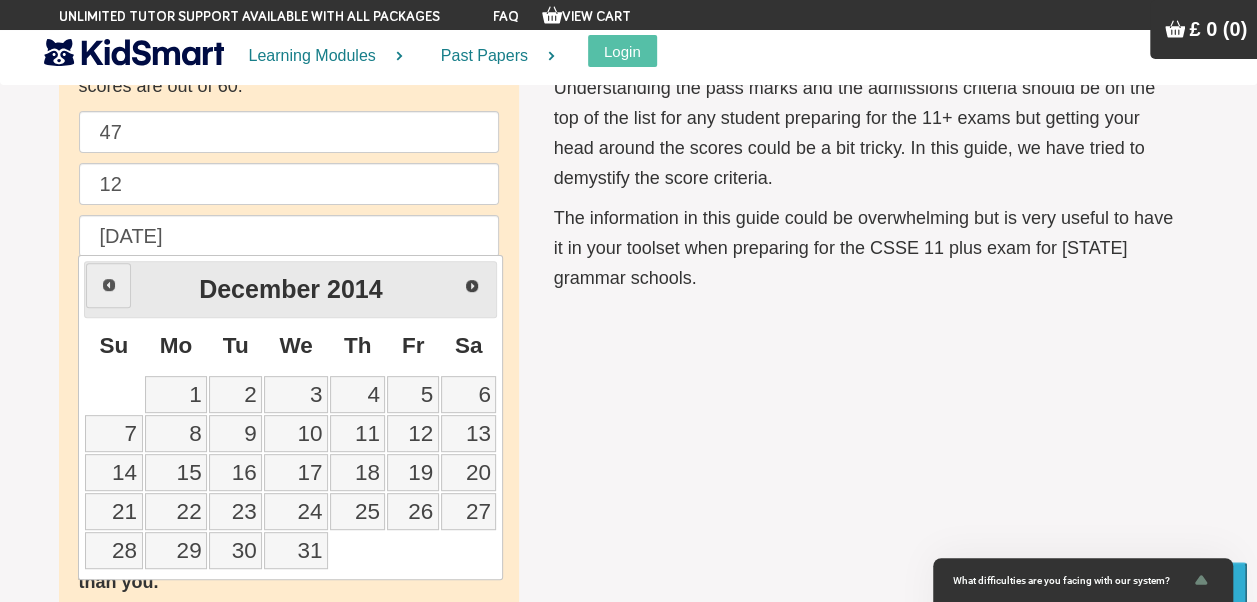 click on "Prev" at bounding box center (109, 285) 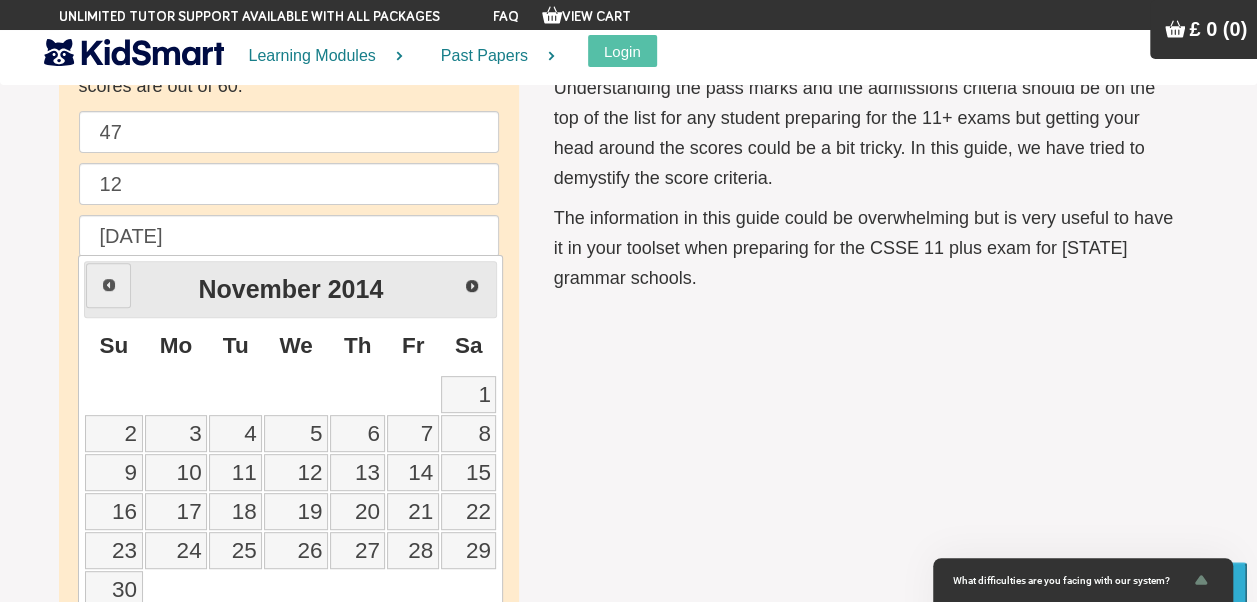 click on "Prev" at bounding box center [109, 285] 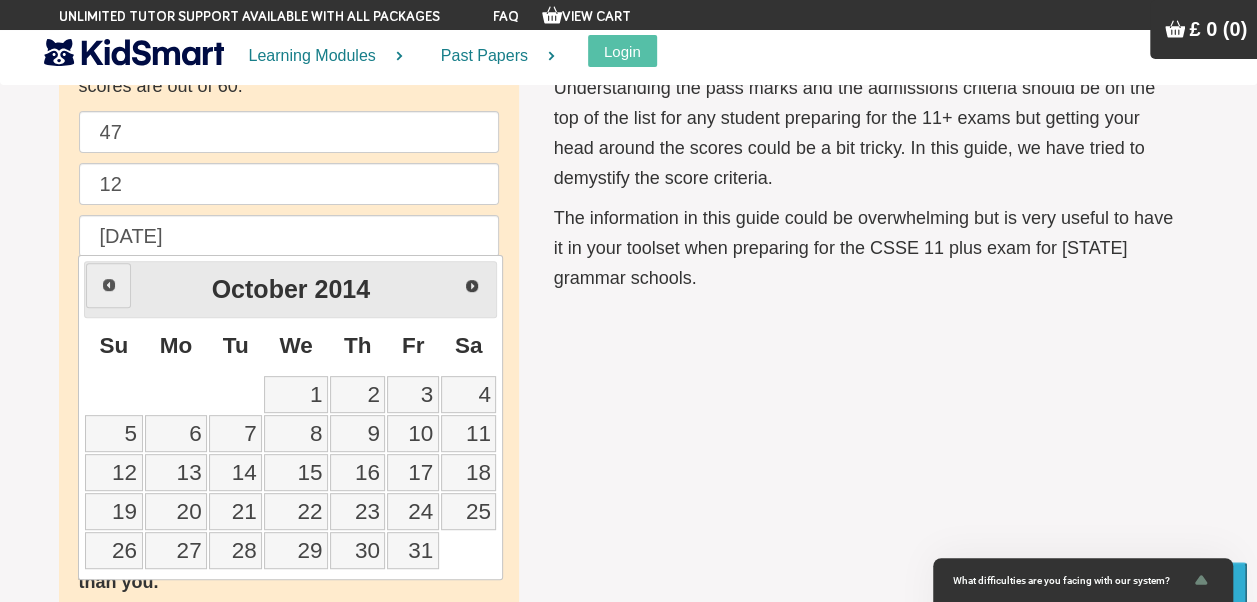 click on "Prev" at bounding box center (109, 285) 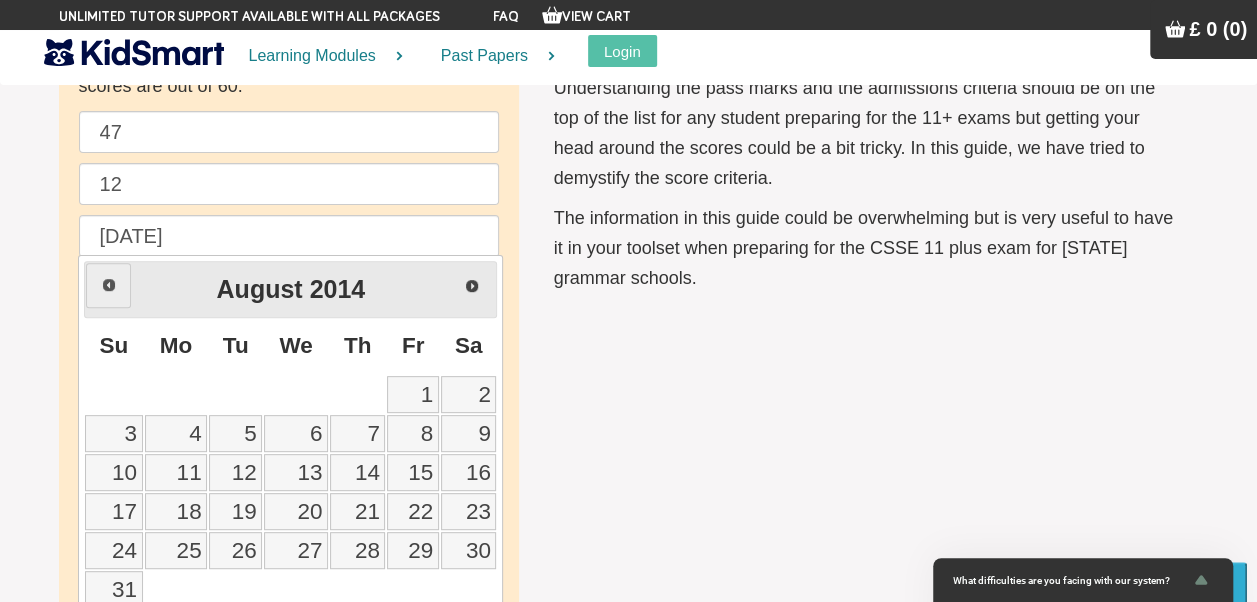 click on "Prev" at bounding box center (109, 285) 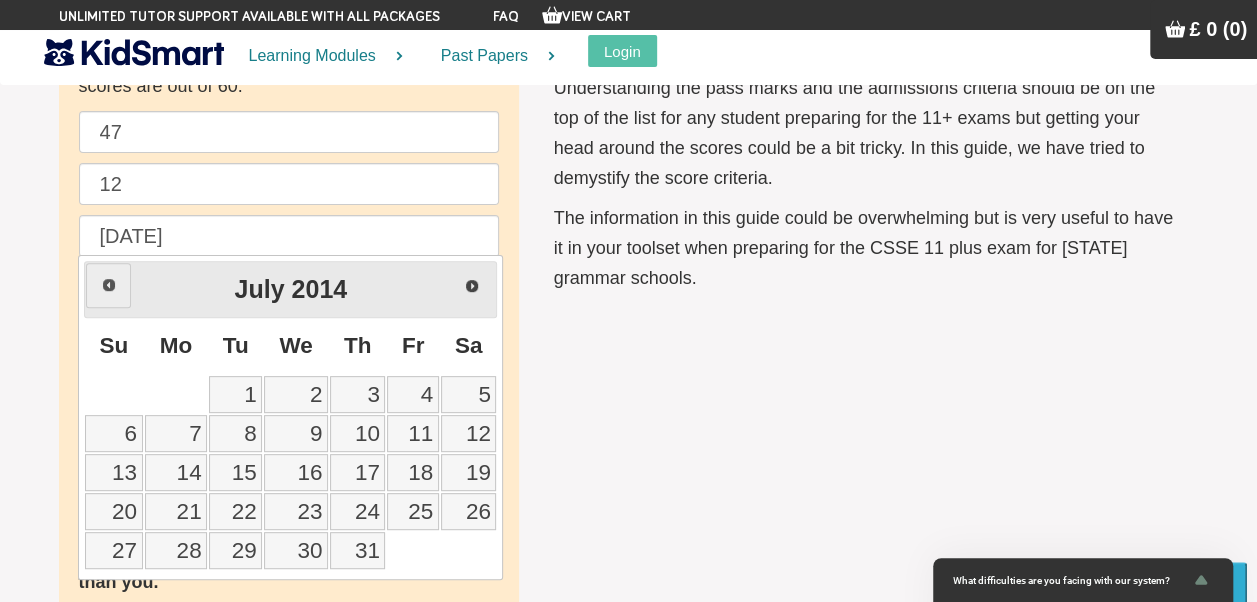 click on "Prev" at bounding box center (109, 285) 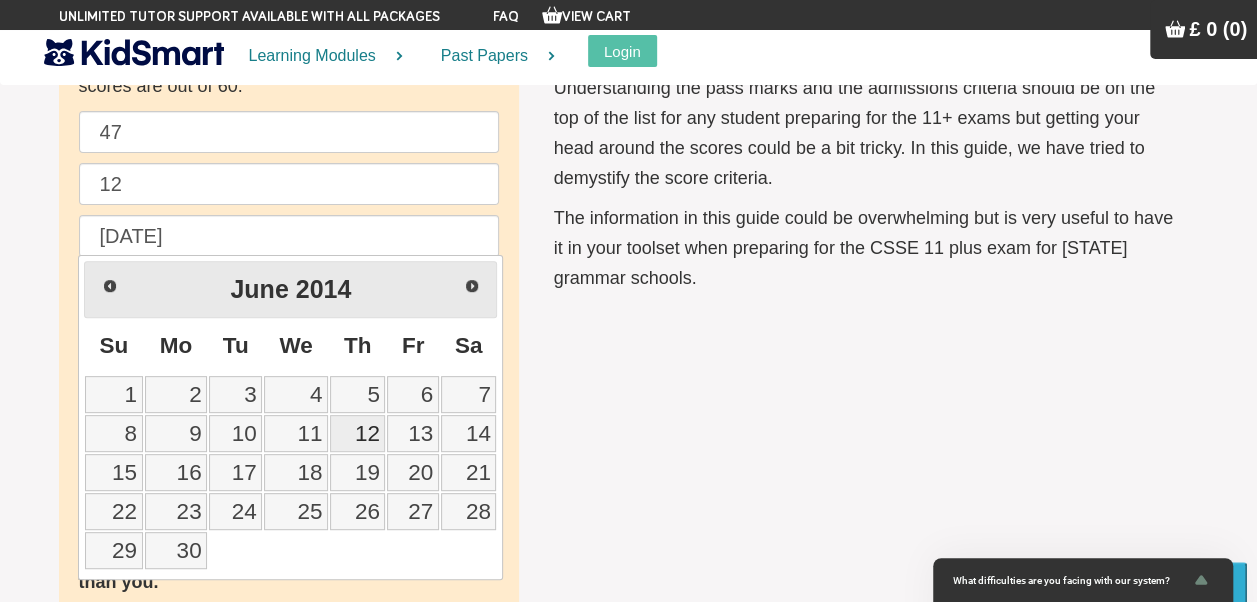 click on "12" at bounding box center [357, 433] 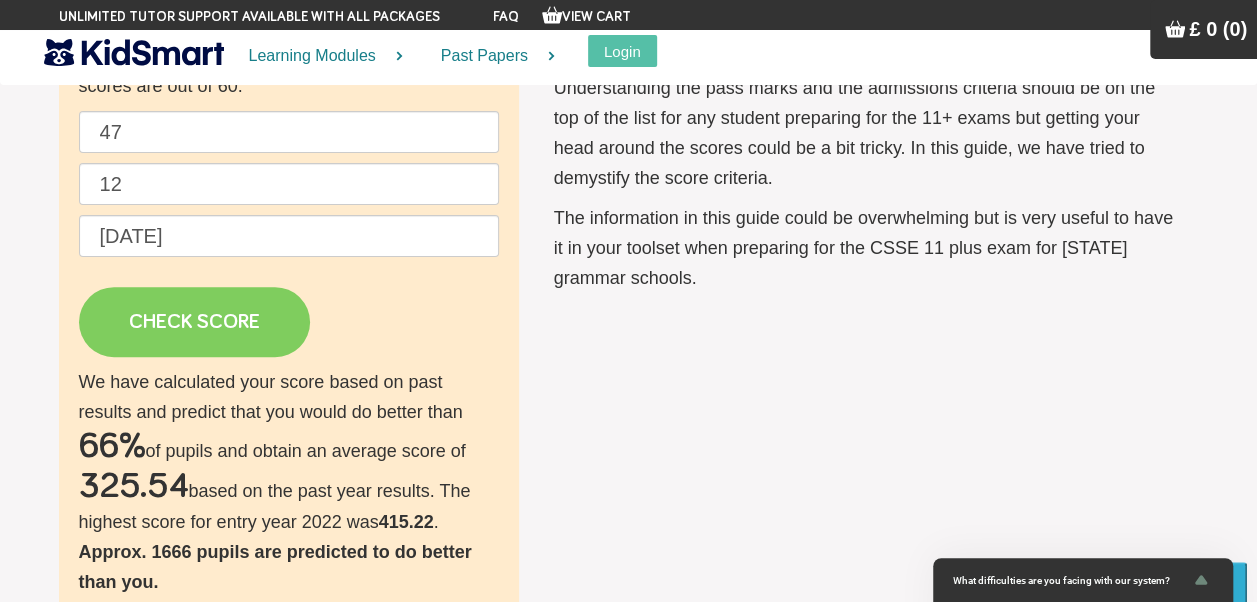 click on "CHECK SCORE" at bounding box center (194, 322) 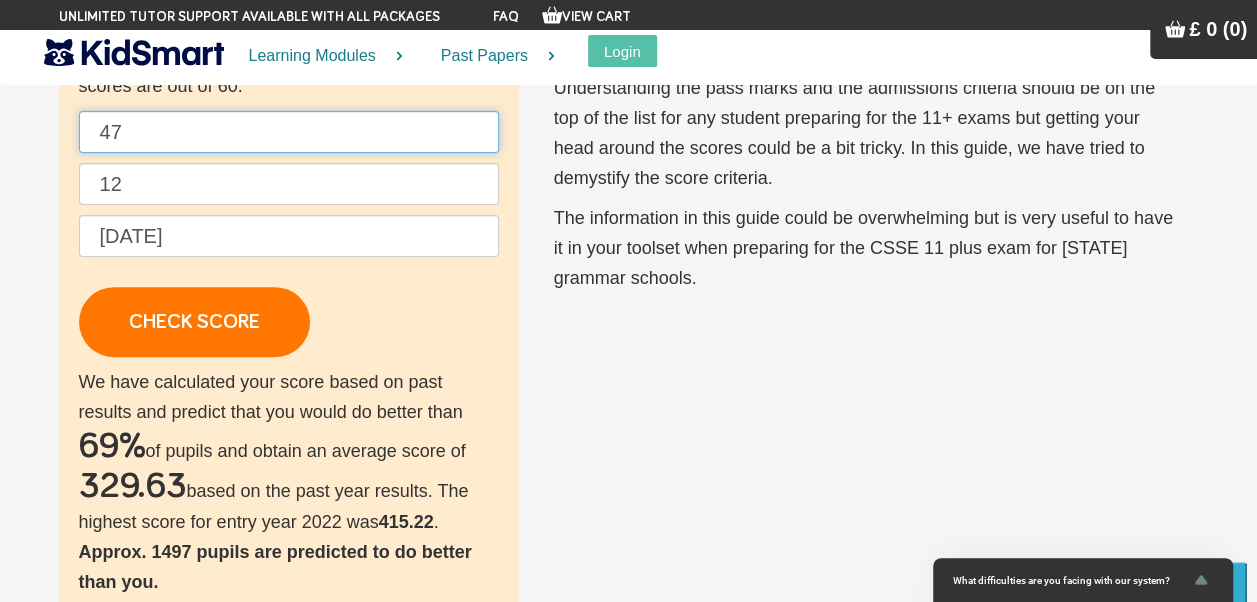 click on "47" at bounding box center (289, 132) 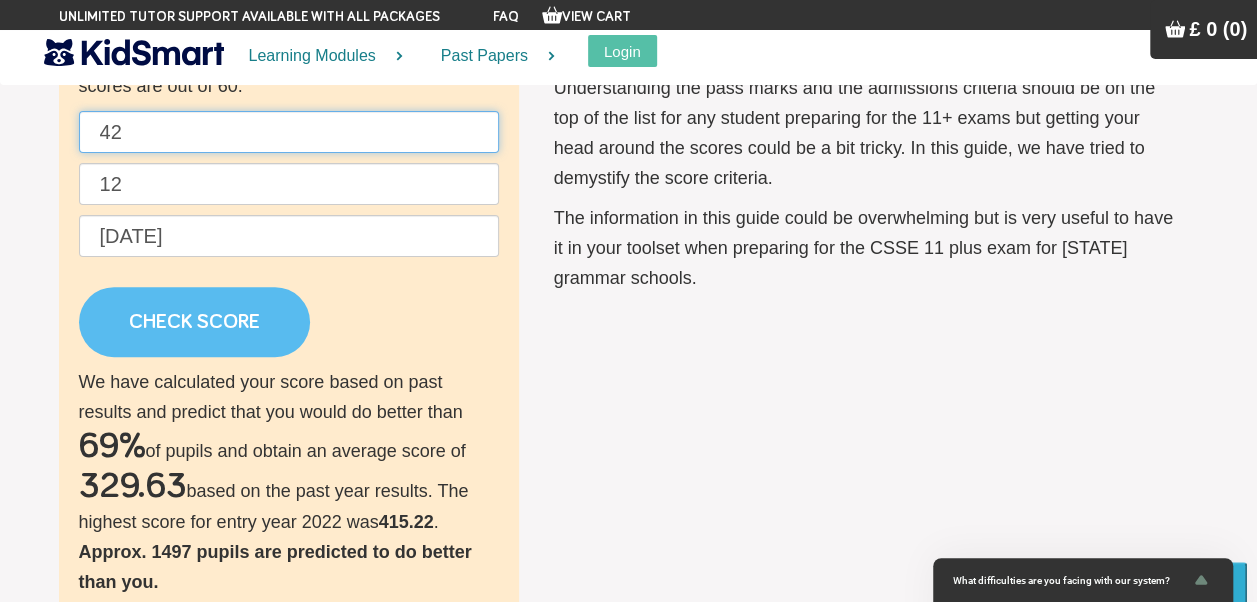 type on "42" 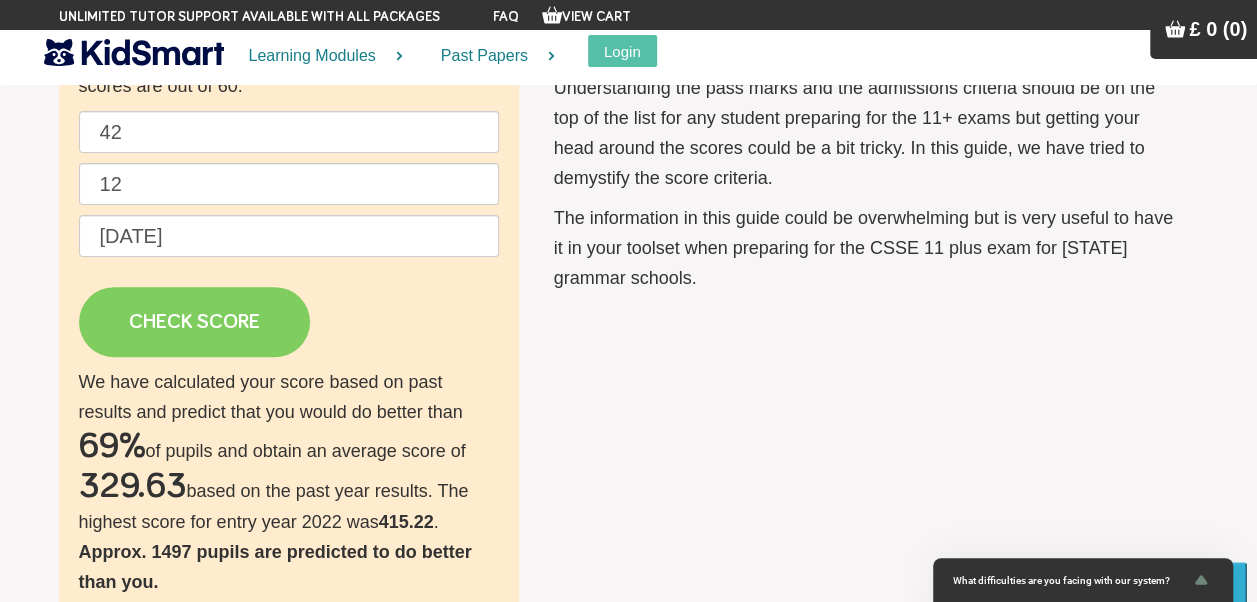 click on "CHECK SCORE" at bounding box center [194, 322] 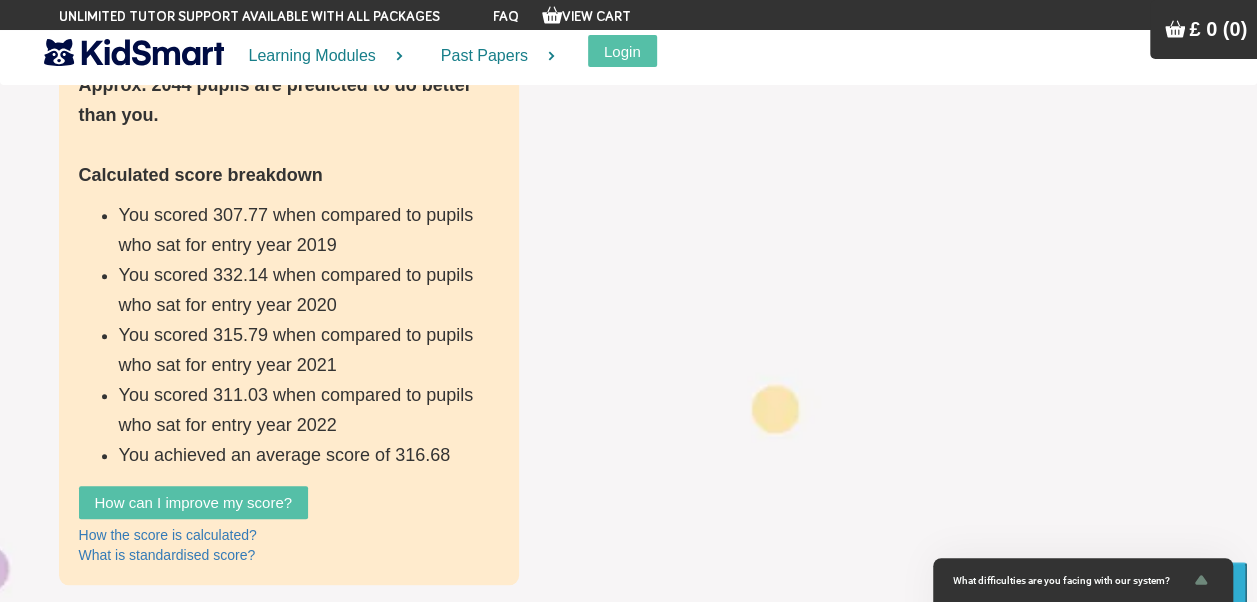 scroll, scrollTop: 733, scrollLeft: 0, axis: vertical 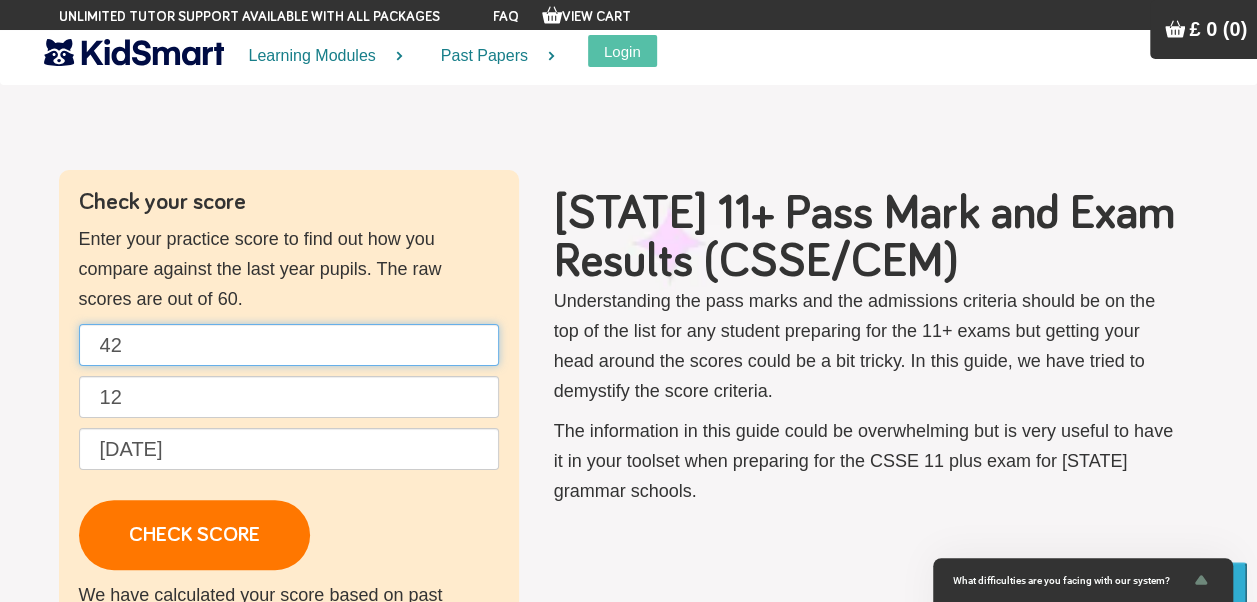 click on "42" at bounding box center [289, 345] 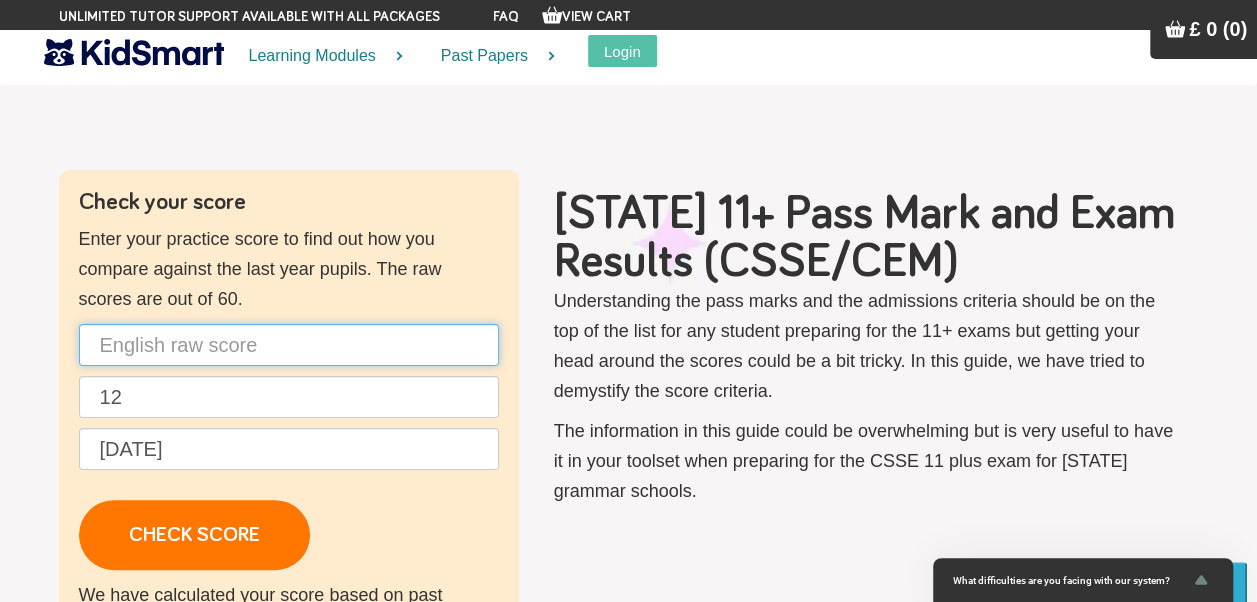 type 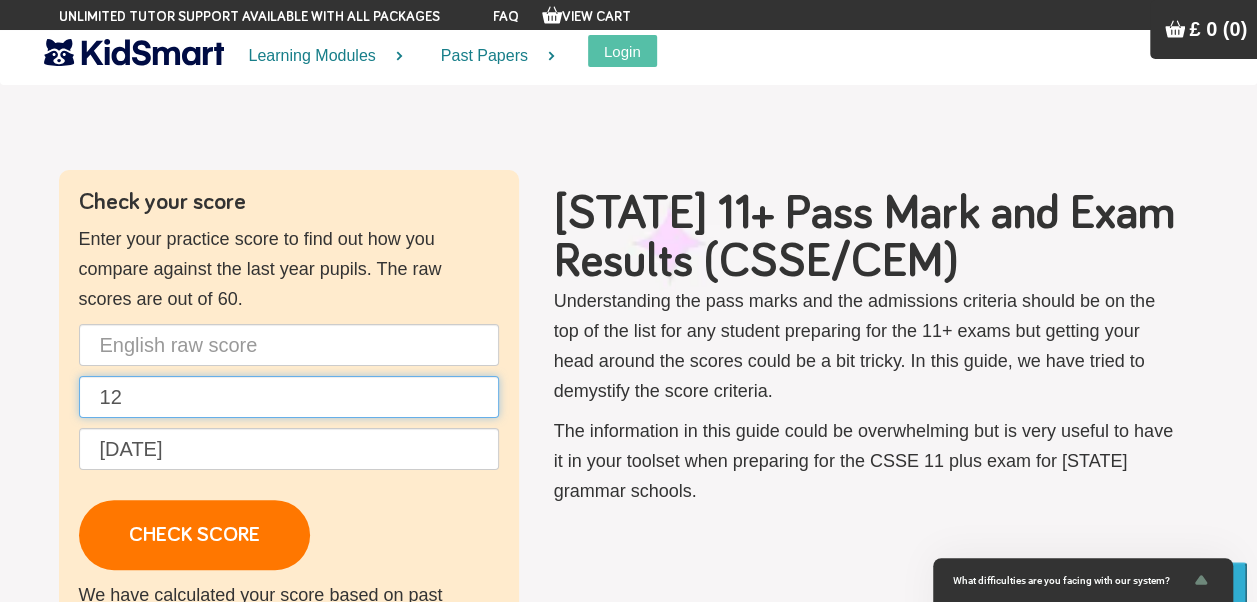 click on "12" at bounding box center [289, 397] 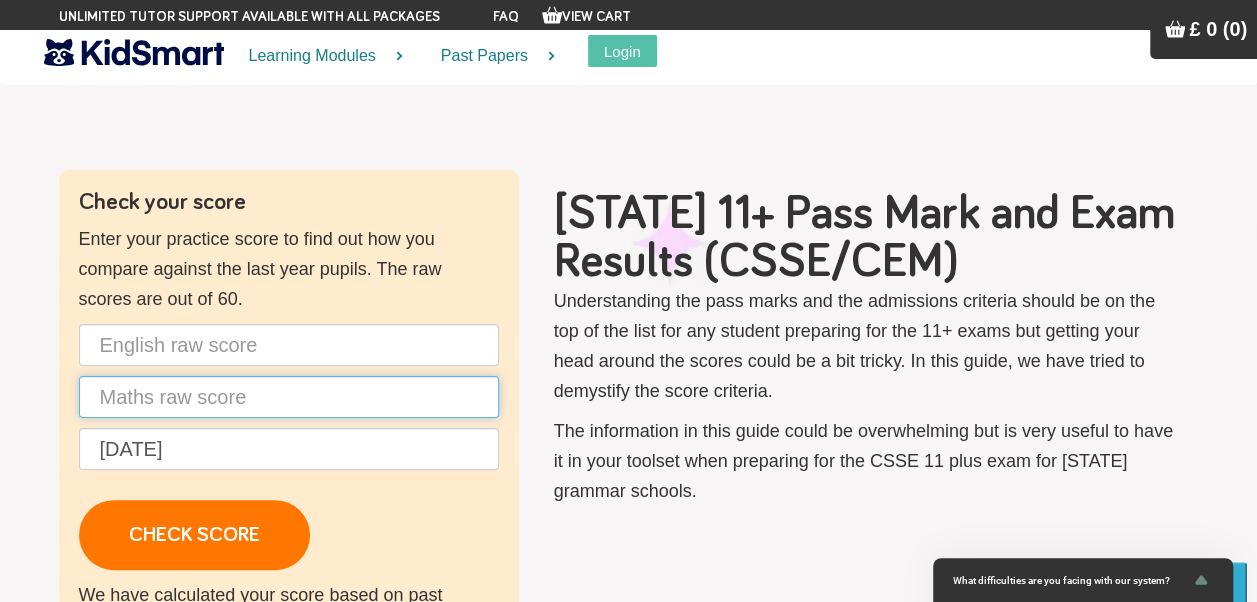 type 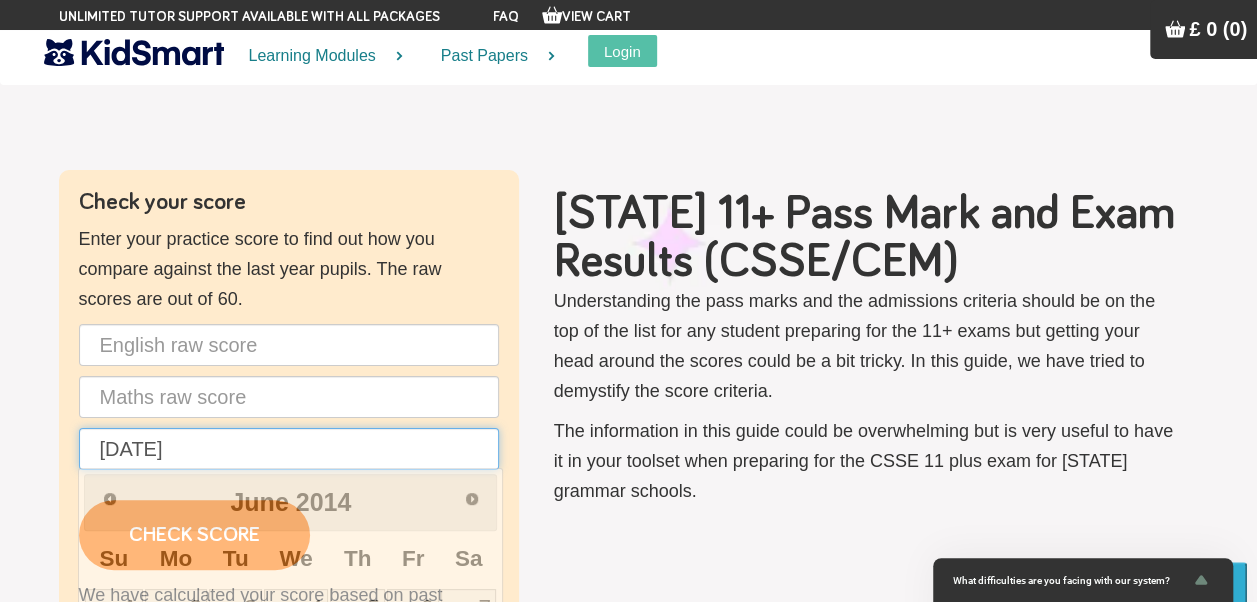 click on "12/06/2014" at bounding box center (289, 449) 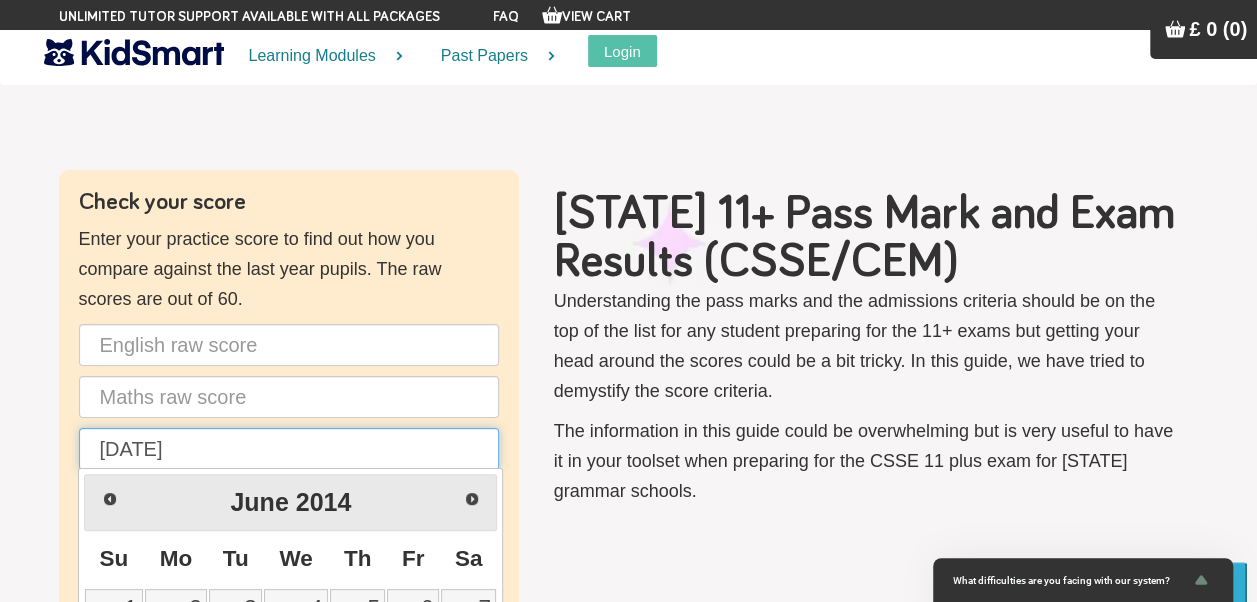 click on "12/06/2014" at bounding box center [289, 449] 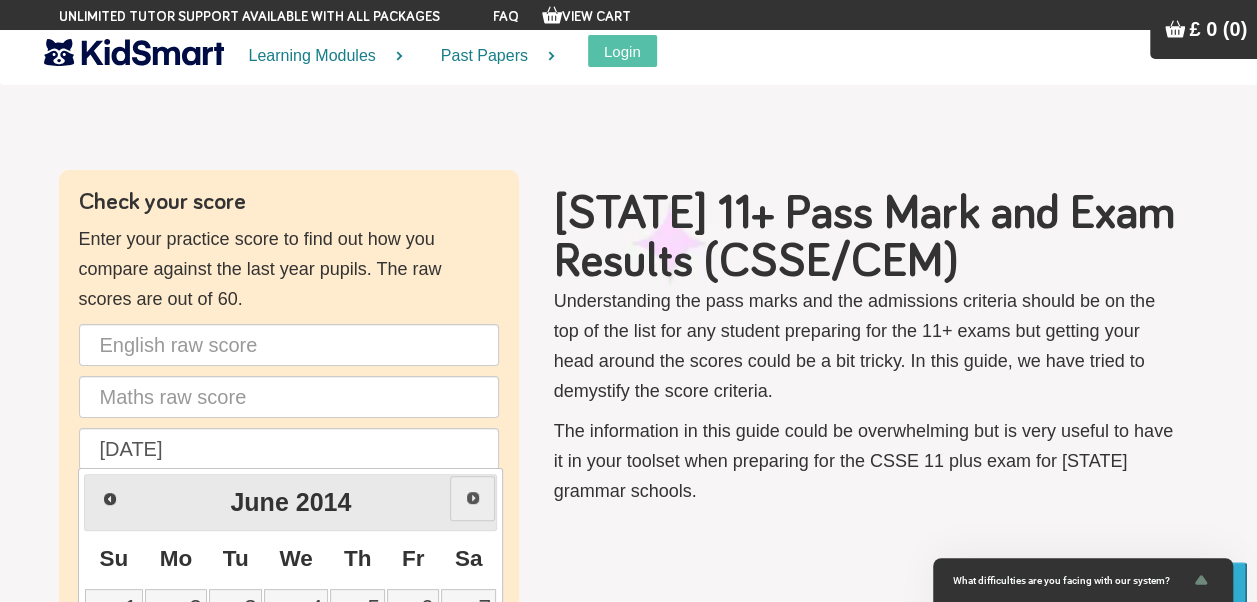 click on "Next" at bounding box center [473, 498] 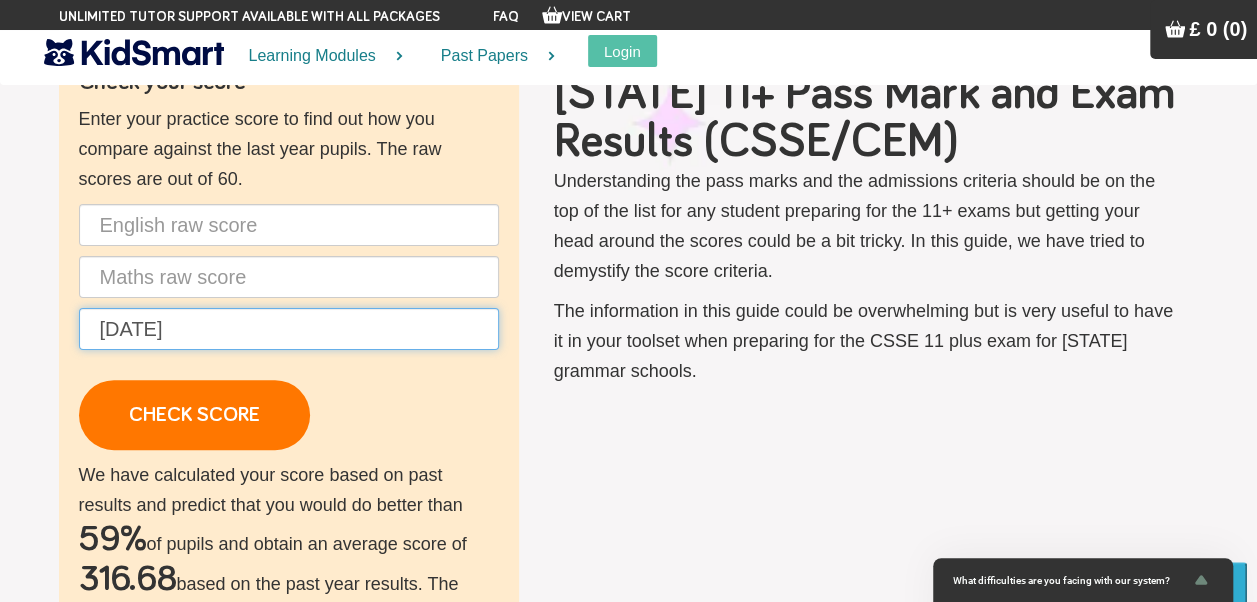 scroll, scrollTop: 160, scrollLeft: 0, axis: vertical 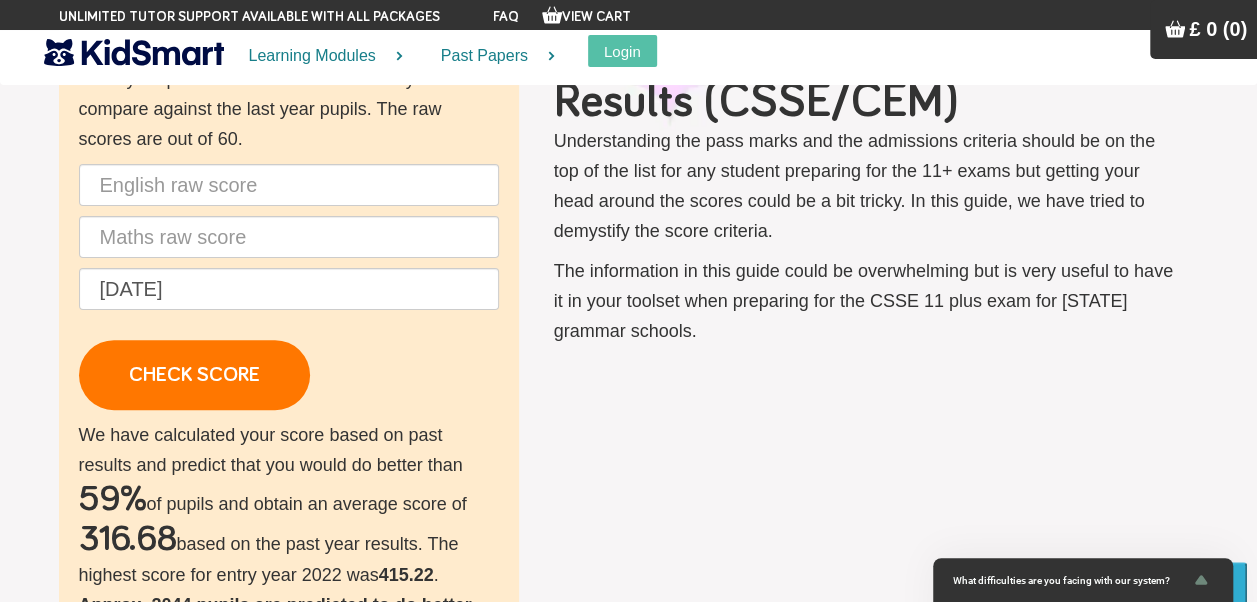 drag, startPoint x: 281, startPoint y: 128, endPoint x: 269, endPoint y: 162, distance: 36.05551 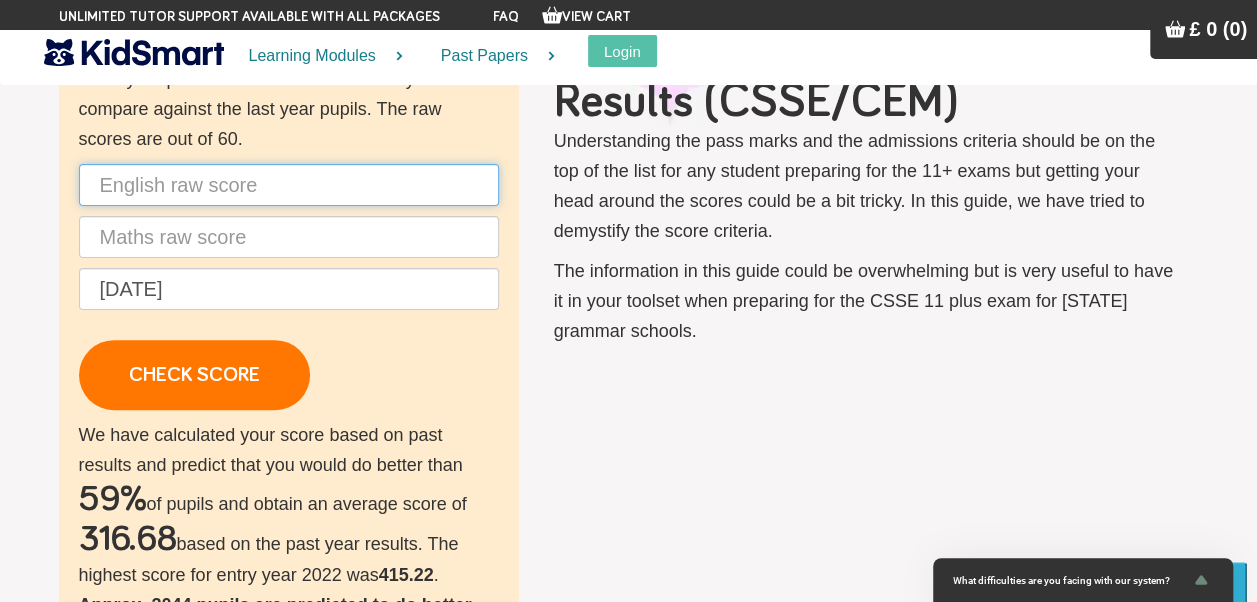 click at bounding box center [289, 185] 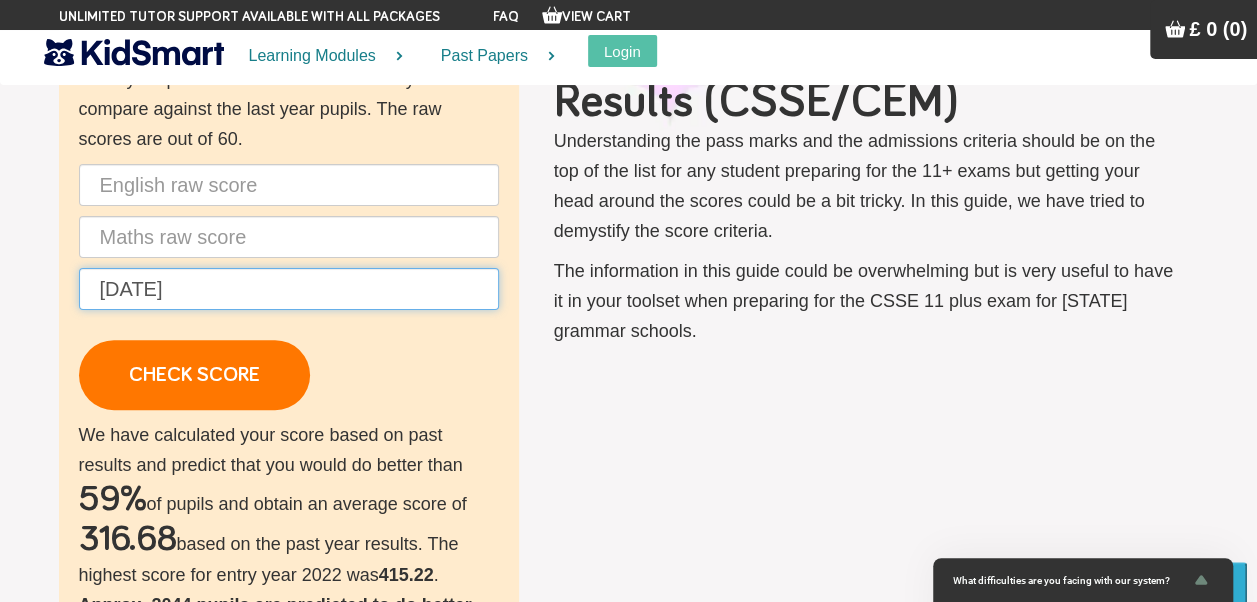 click on "12/06/2014" at bounding box center [289, 289] 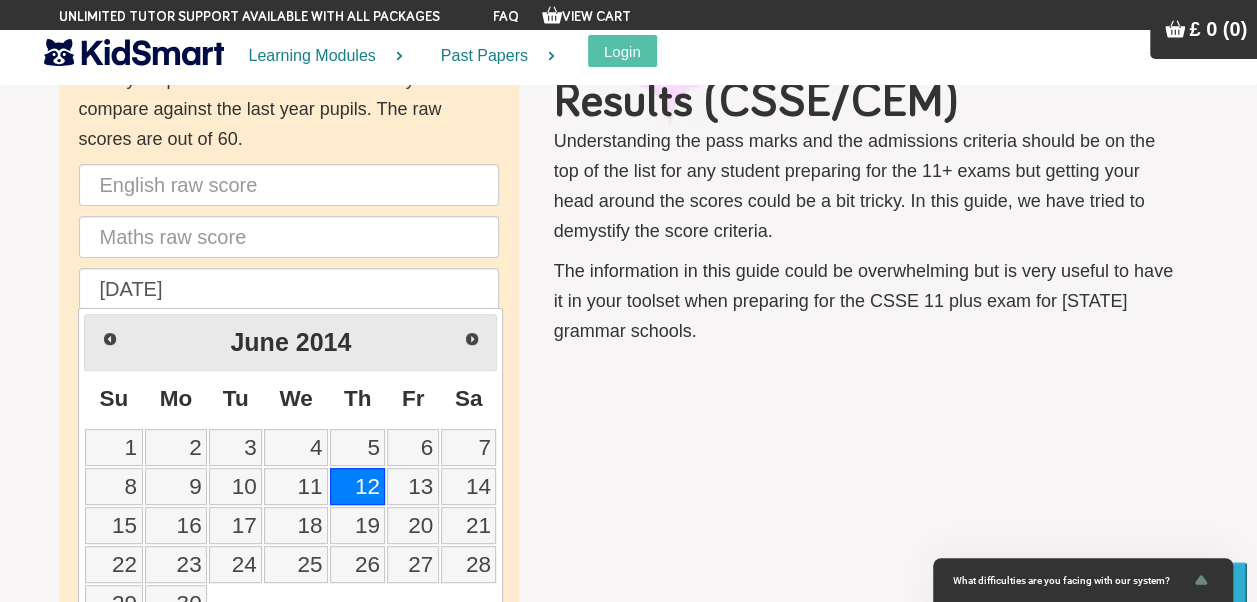 click on "12" at bounding box center [357, 486] 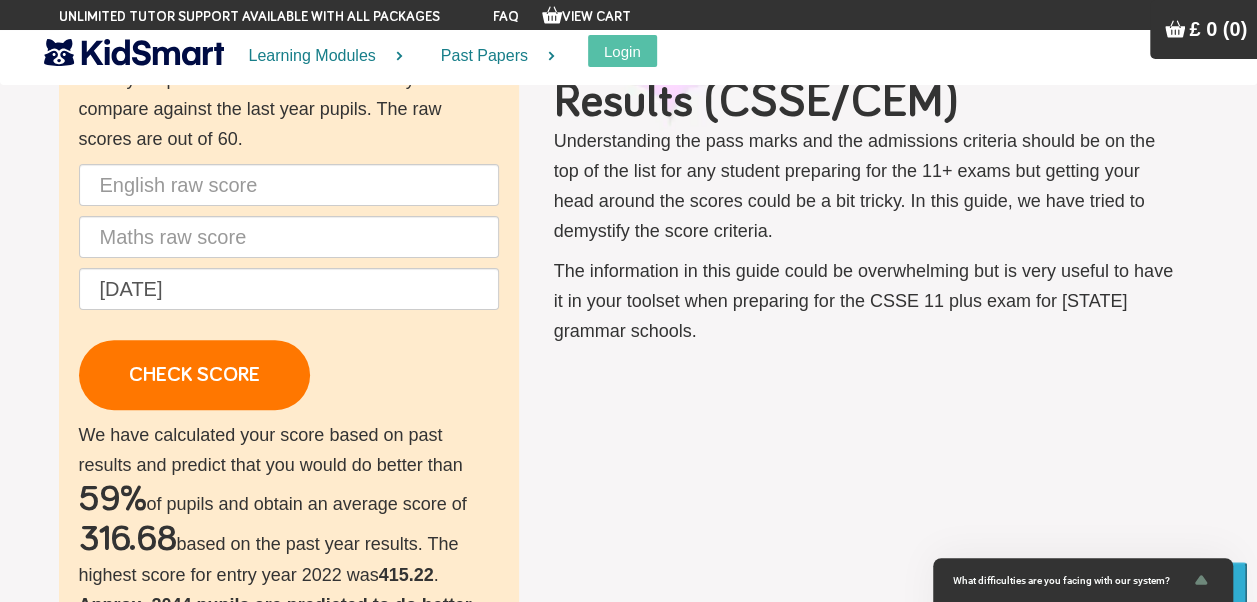click on "12/06/2014
CHECK SCORE" at bounding box center (289, 287) 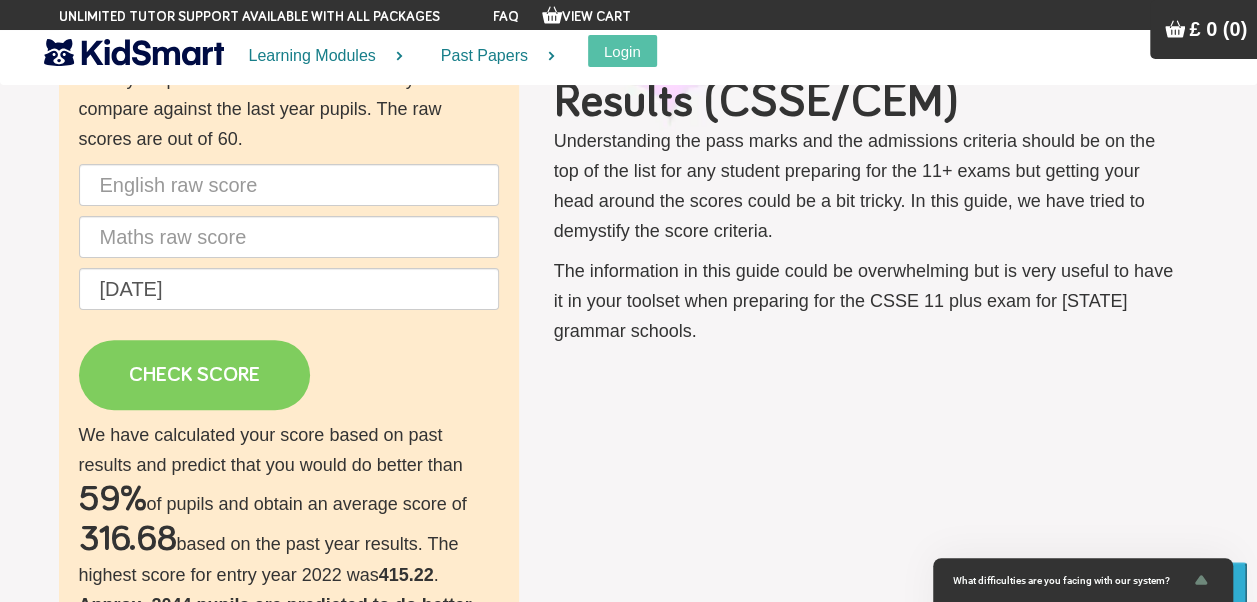 click on "CHECK SCORE" at bounding box center [194, 375] 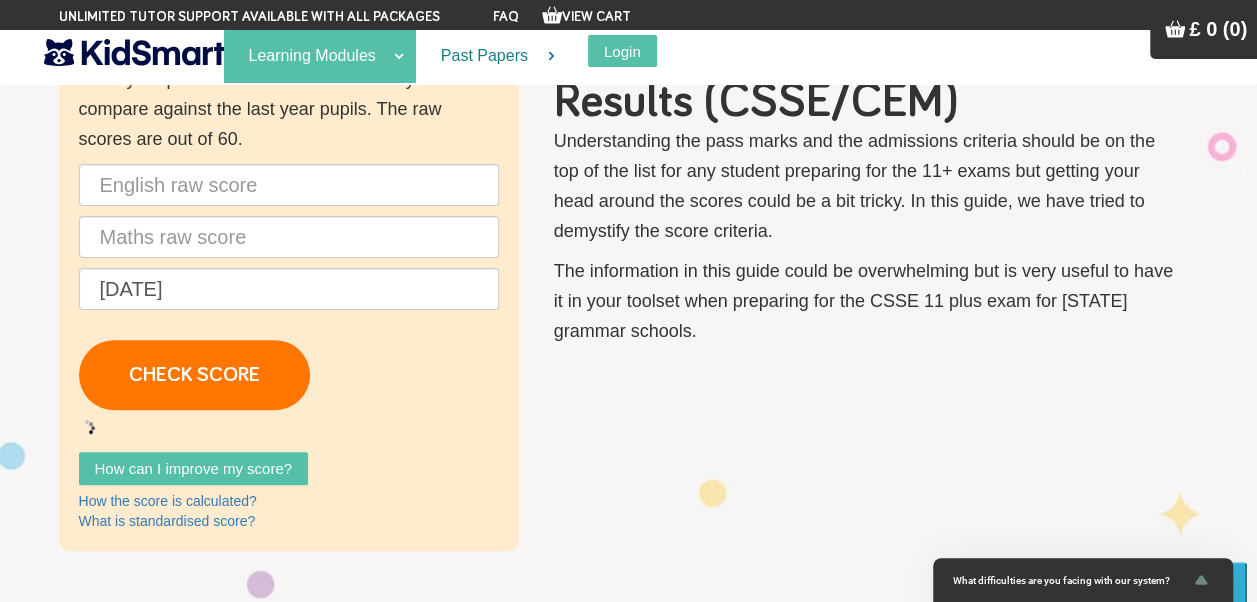 click on "Learning Modules" at bounding box center (320, 56) 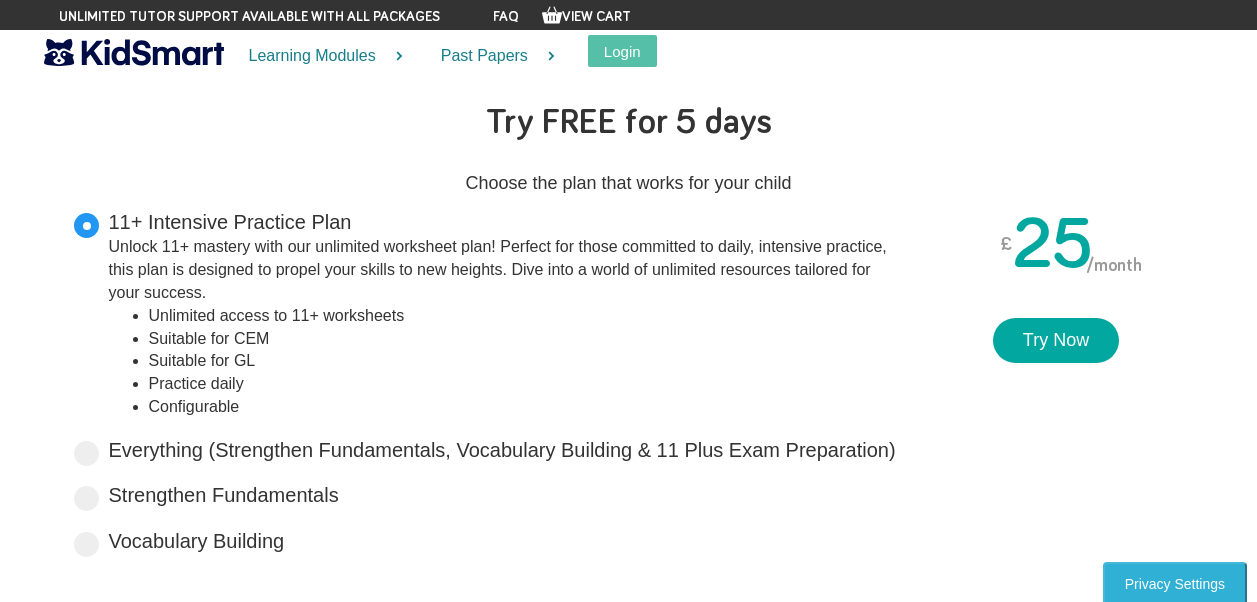 scroll, scrollTop: 0, scrollLeft: 0, axis: both 